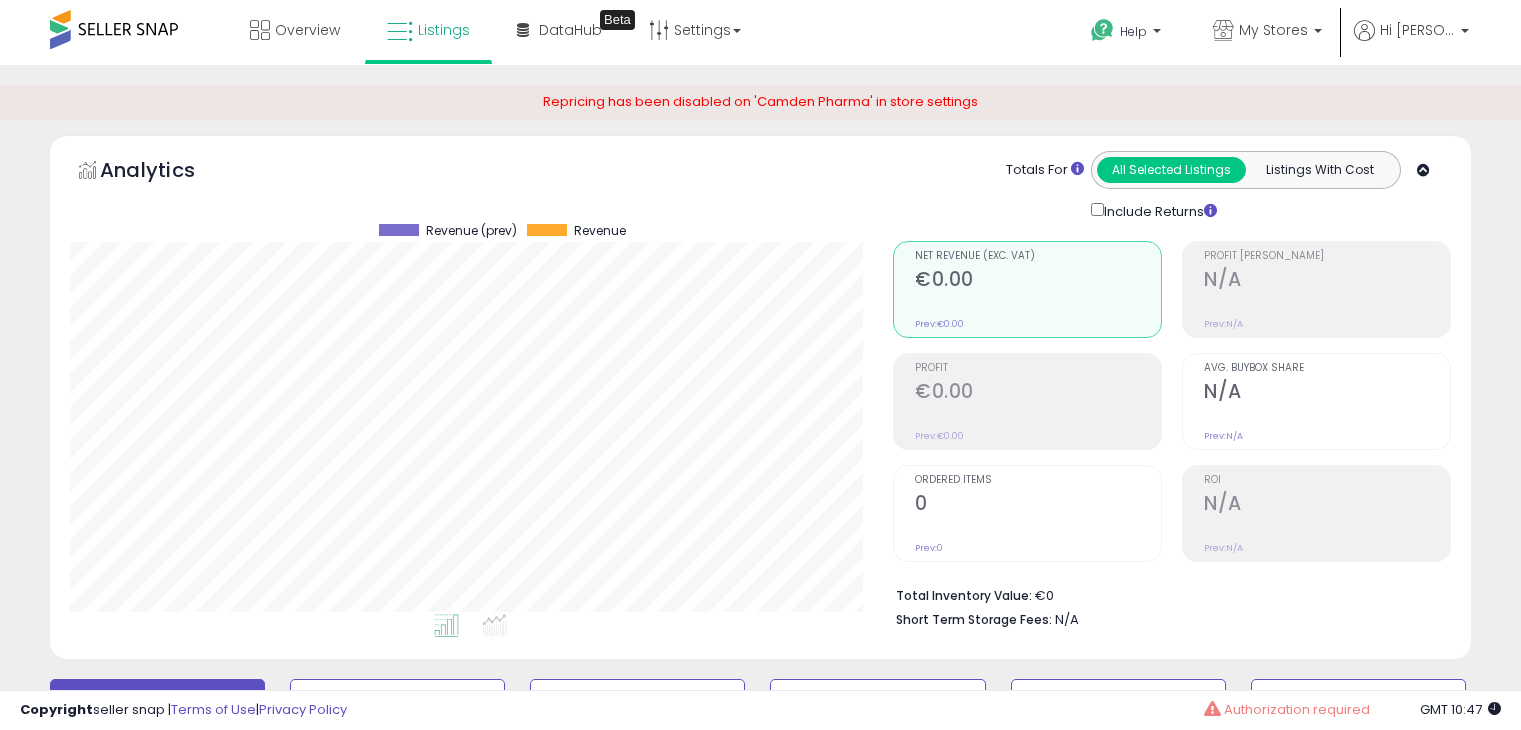 select on "**" 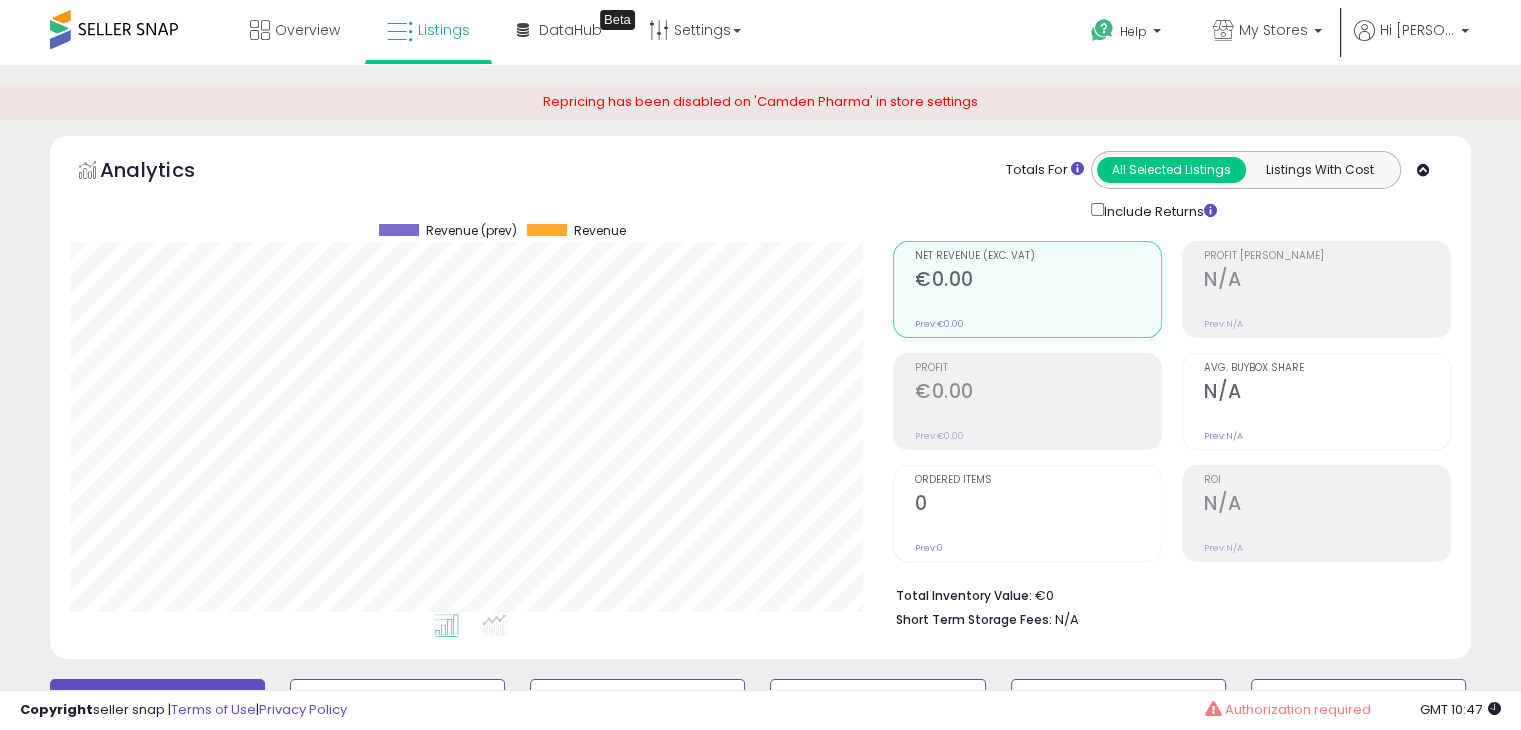 scroll, scrollTop: 999589, scrollLeft: 999176, axis: both 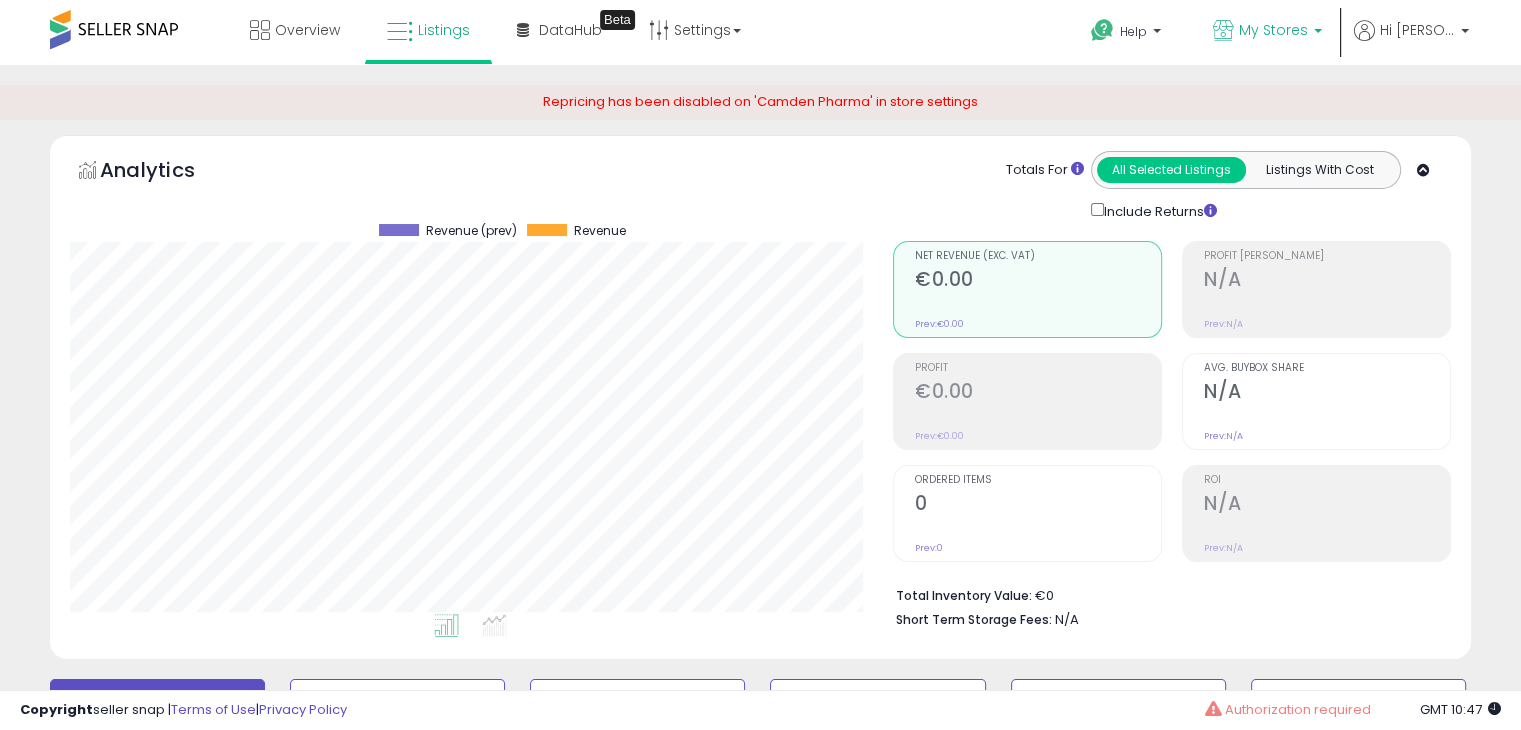 click on "My Stores" at bounding box center (1273, 30) 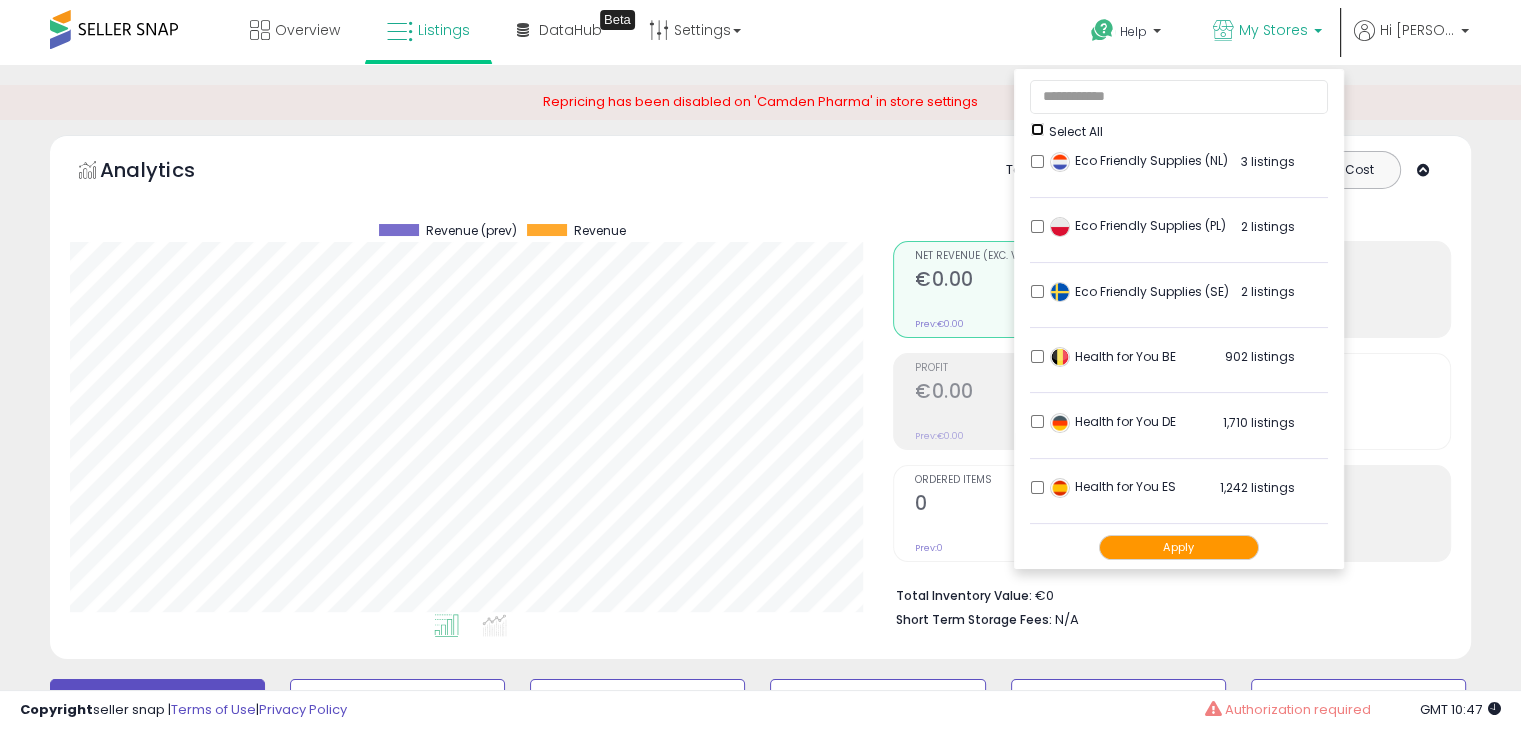 scroll, scrollTop: 700, scrollLeft: 0, axis: vertical 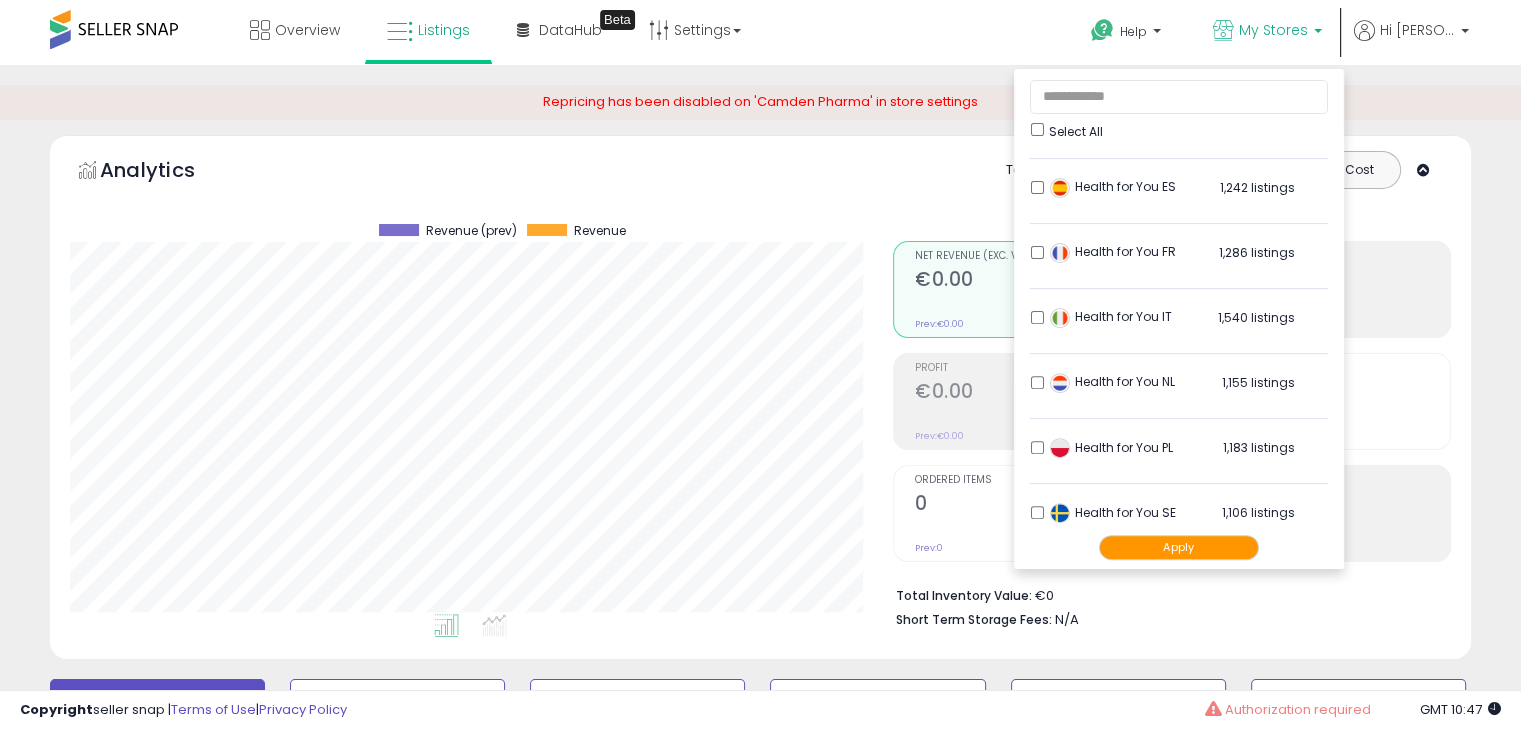 click on "Apply" at bounding box center [1179, 547] 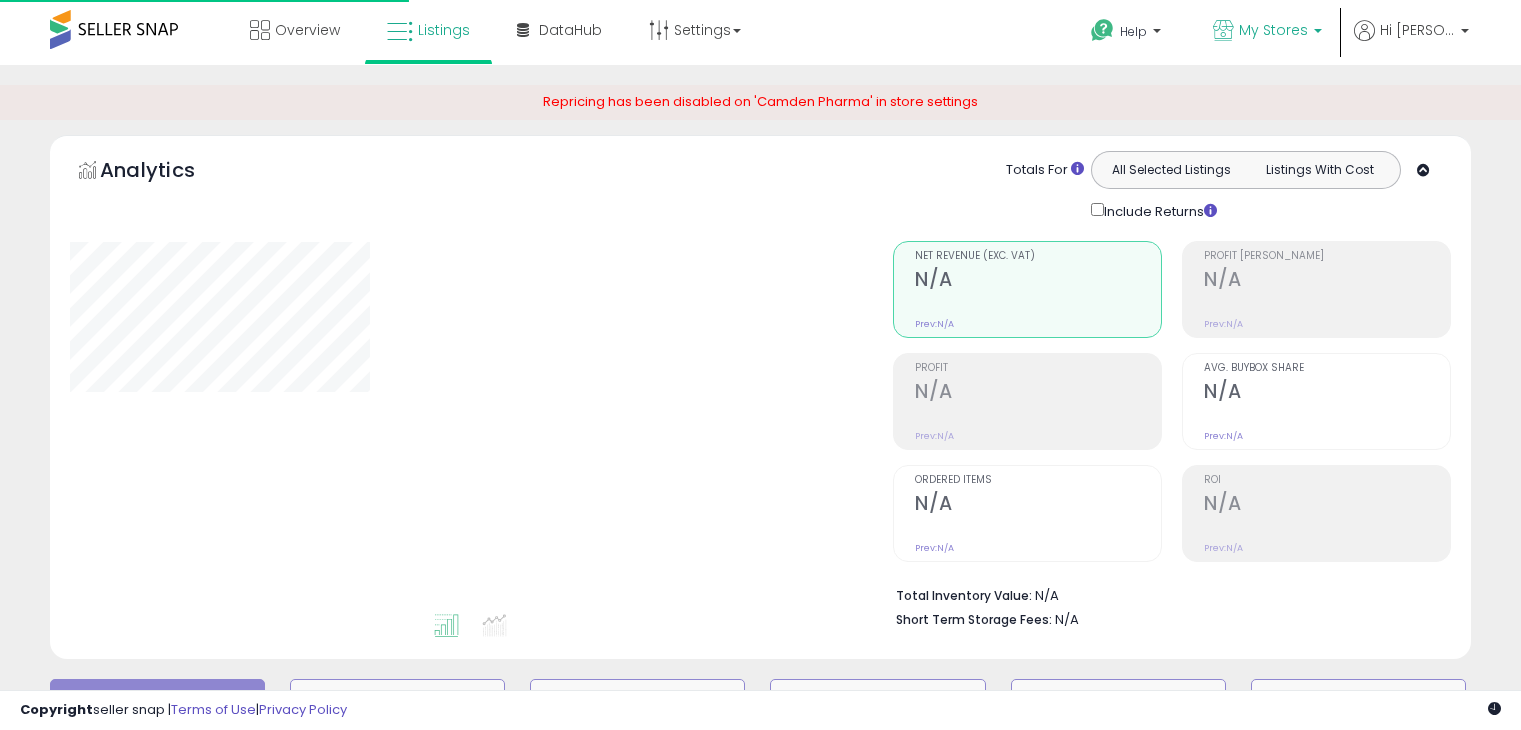 click on "My Stores" at bounding box center [1273, 30] 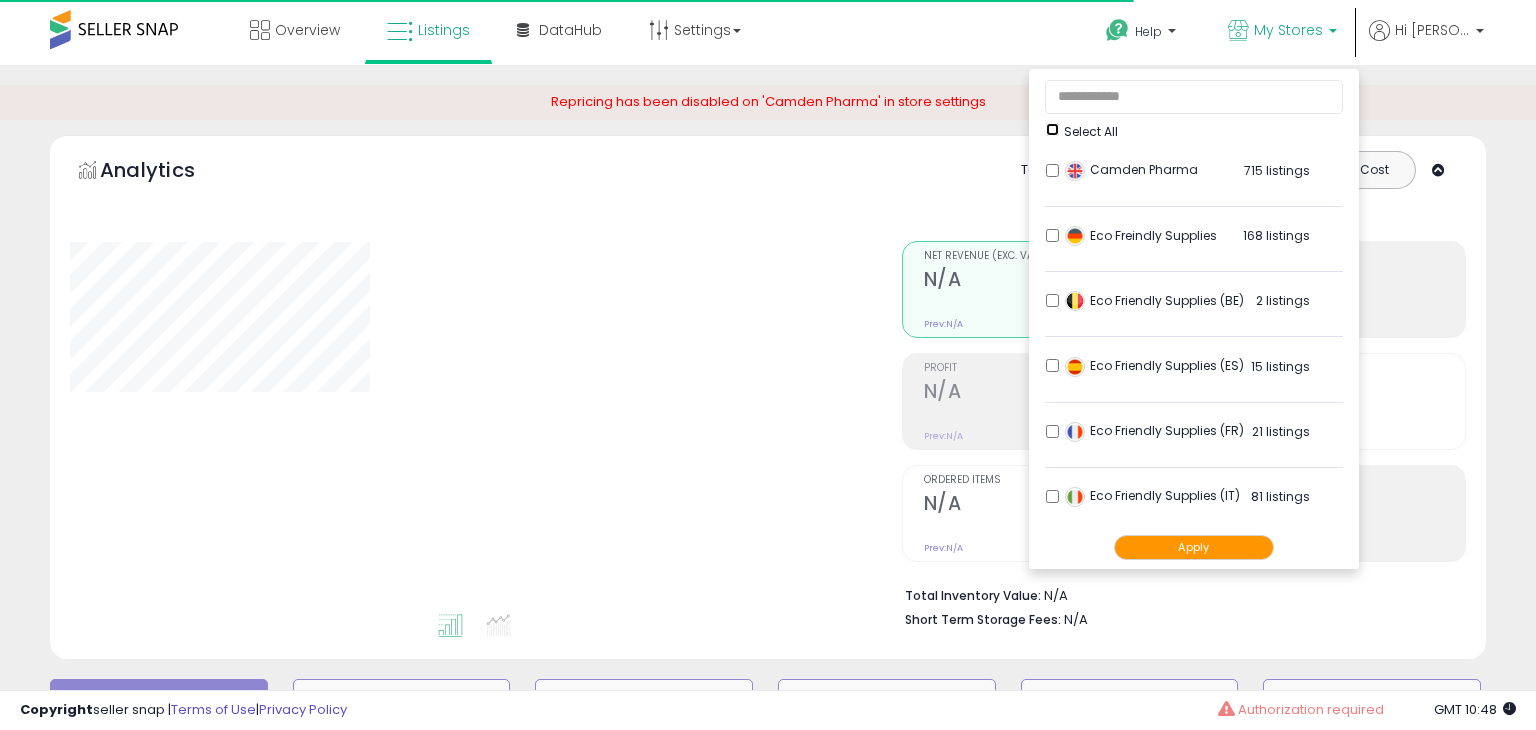 type on "**********" 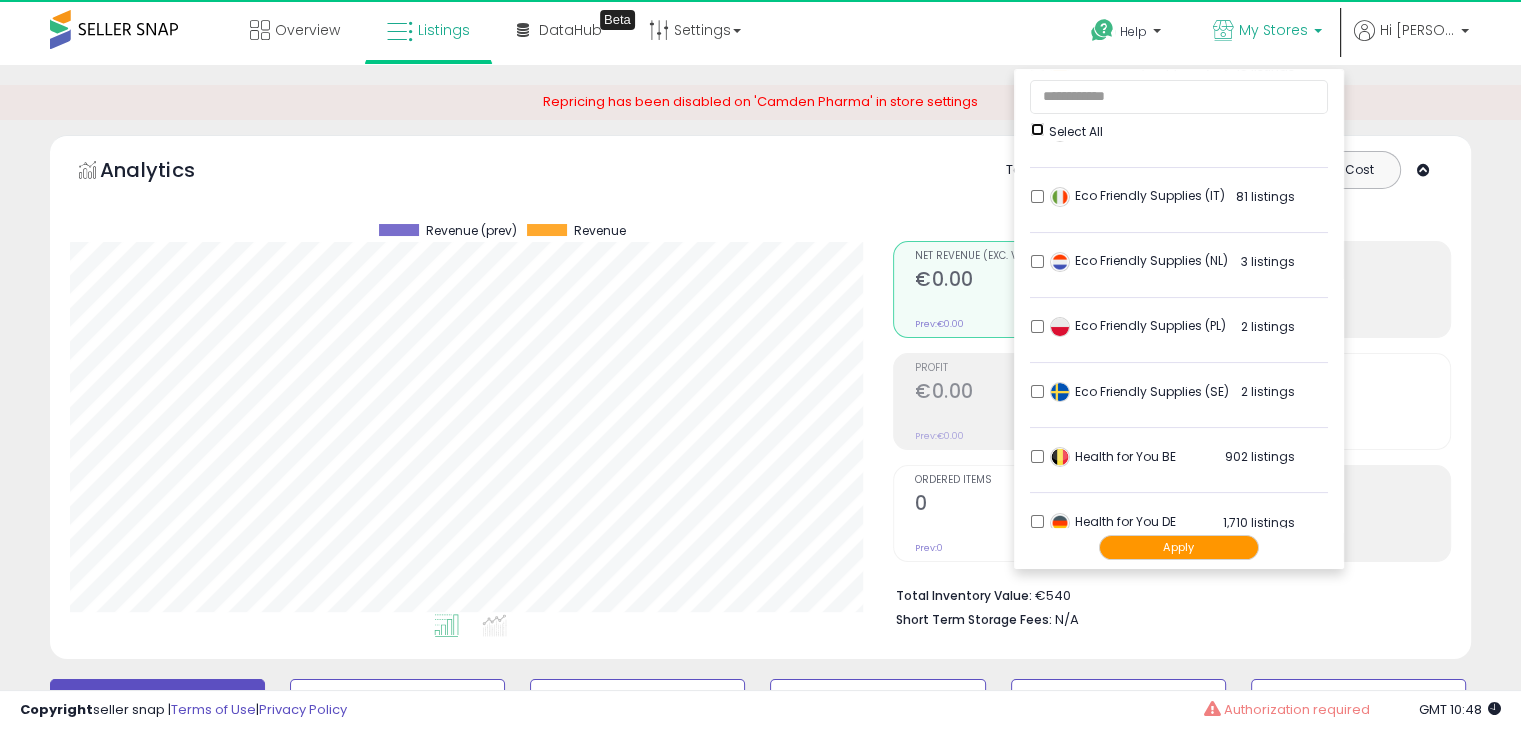 scroll, scrollTop: 700, scrollLeft: 0, axis: vertical 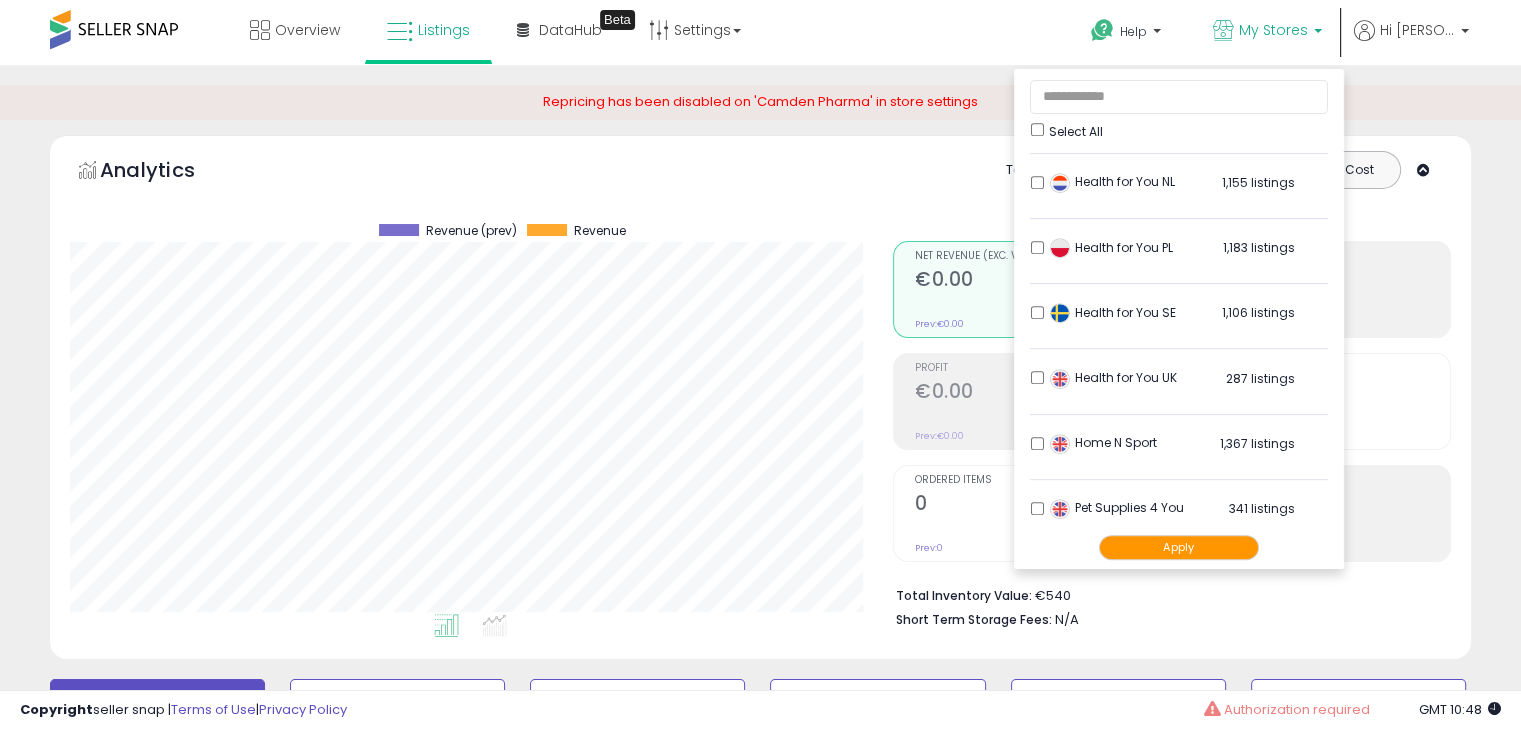 click on "Apply" at bounding box center (1179, 547) 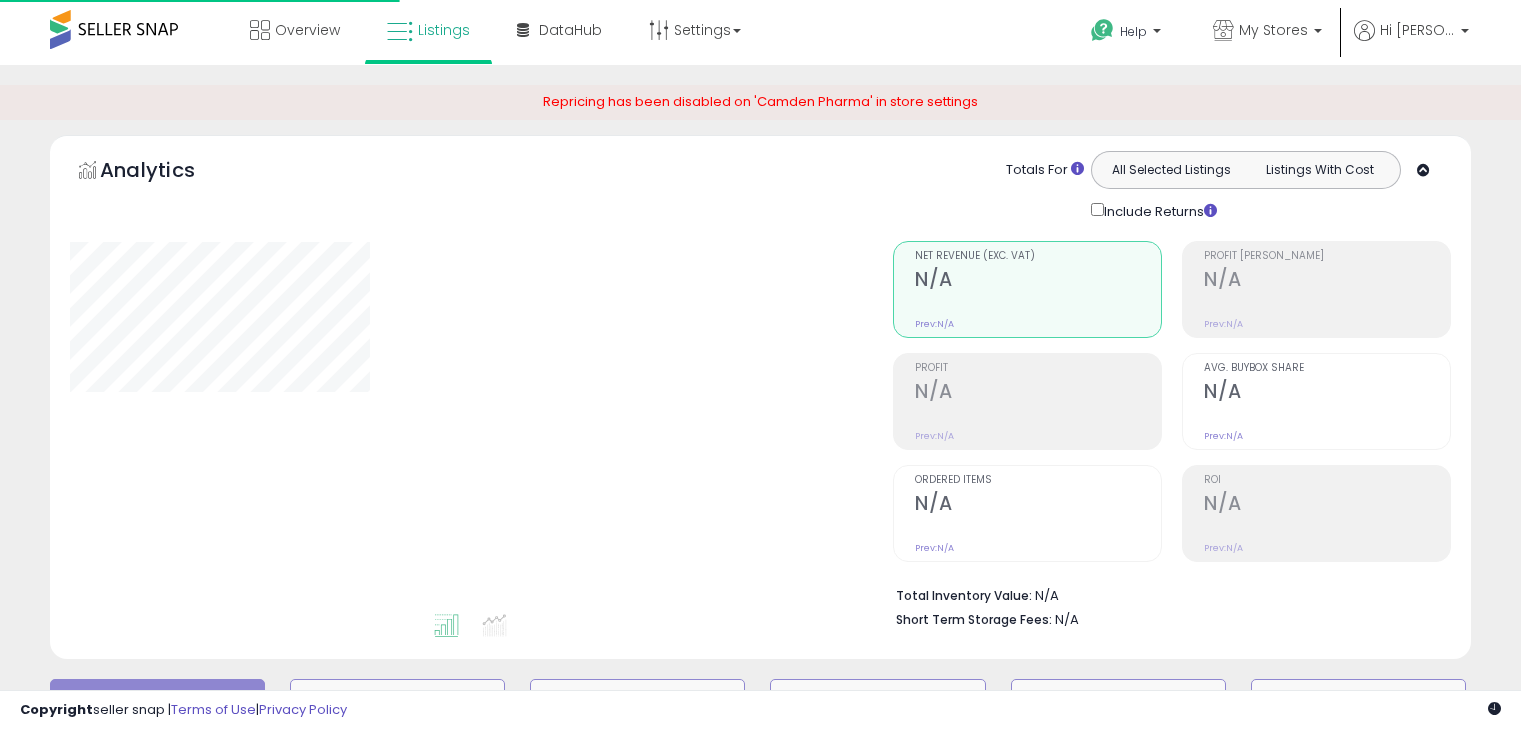 scroll, scrollTop: 0, scrollLeft: 0, axis: both 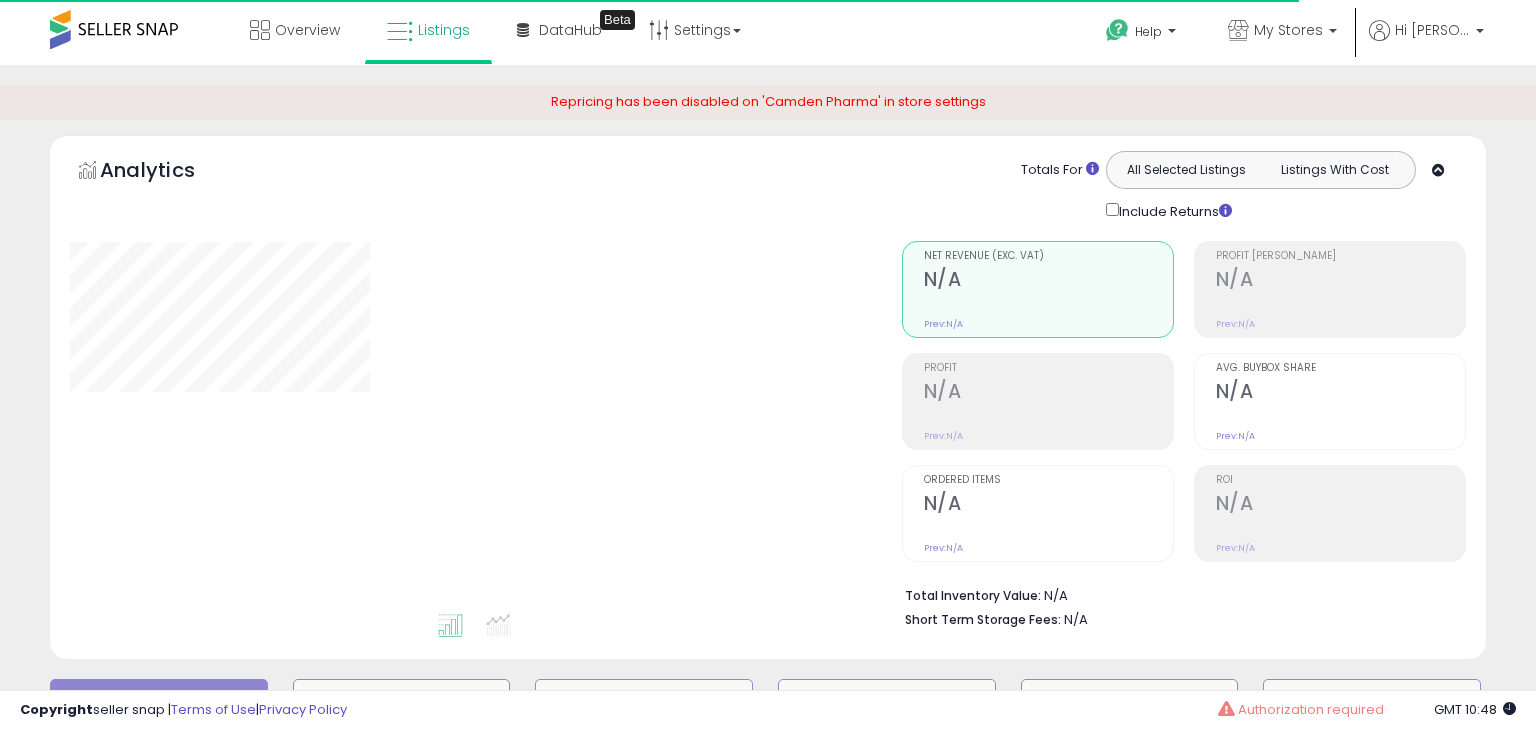 type on "**********" 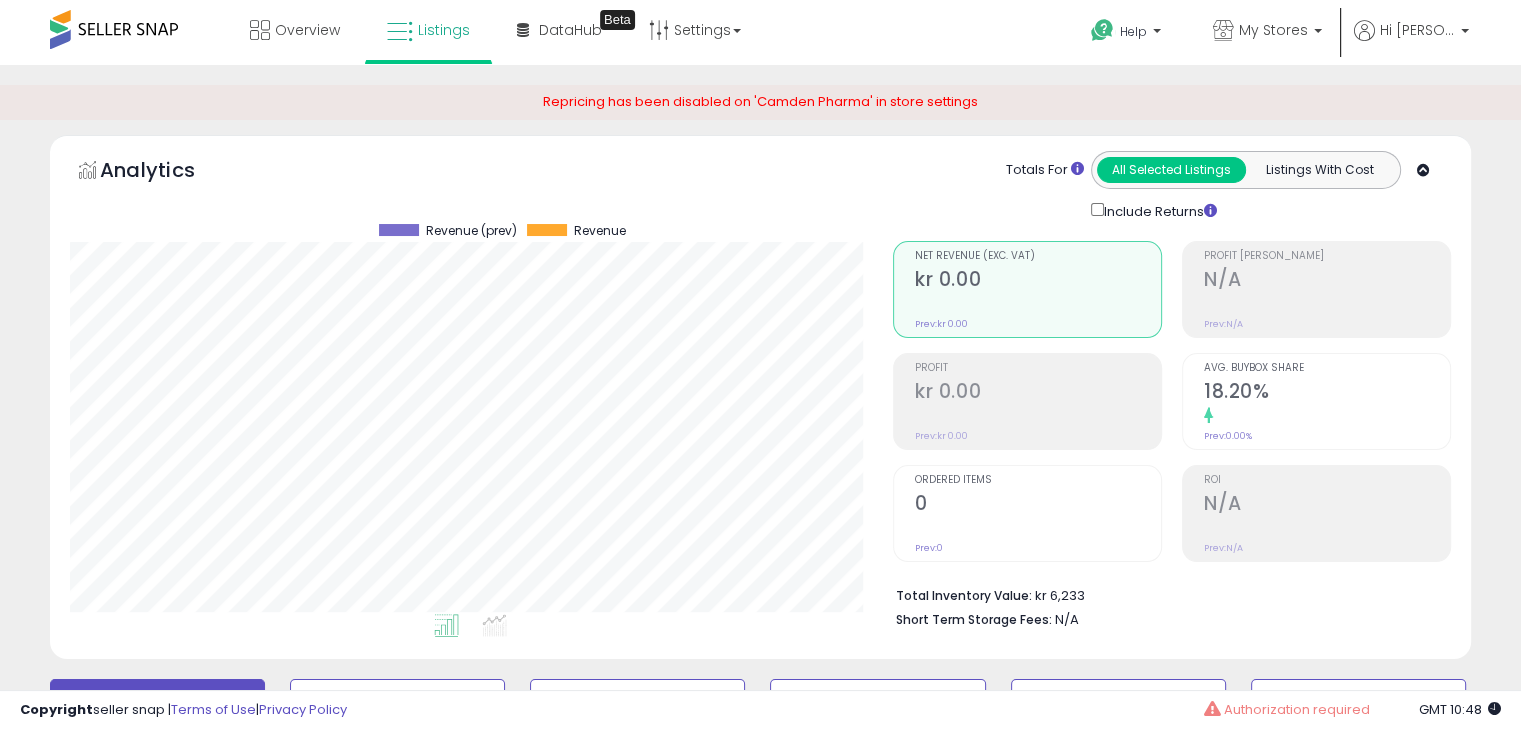 scroll, scrollTop: 999589, scrollLeft: 999176, axis: both 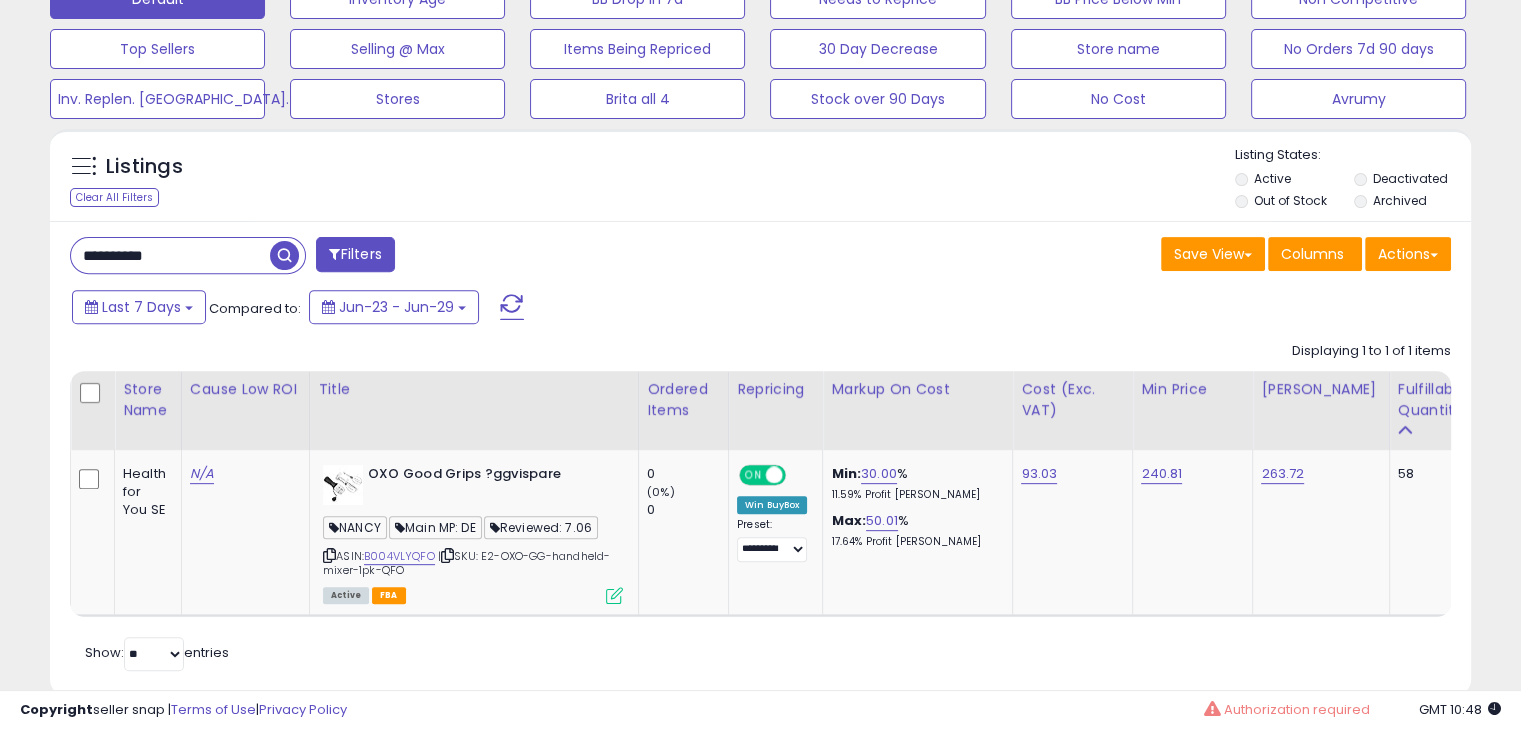 click on "**********" at bounding box center [170, 255] 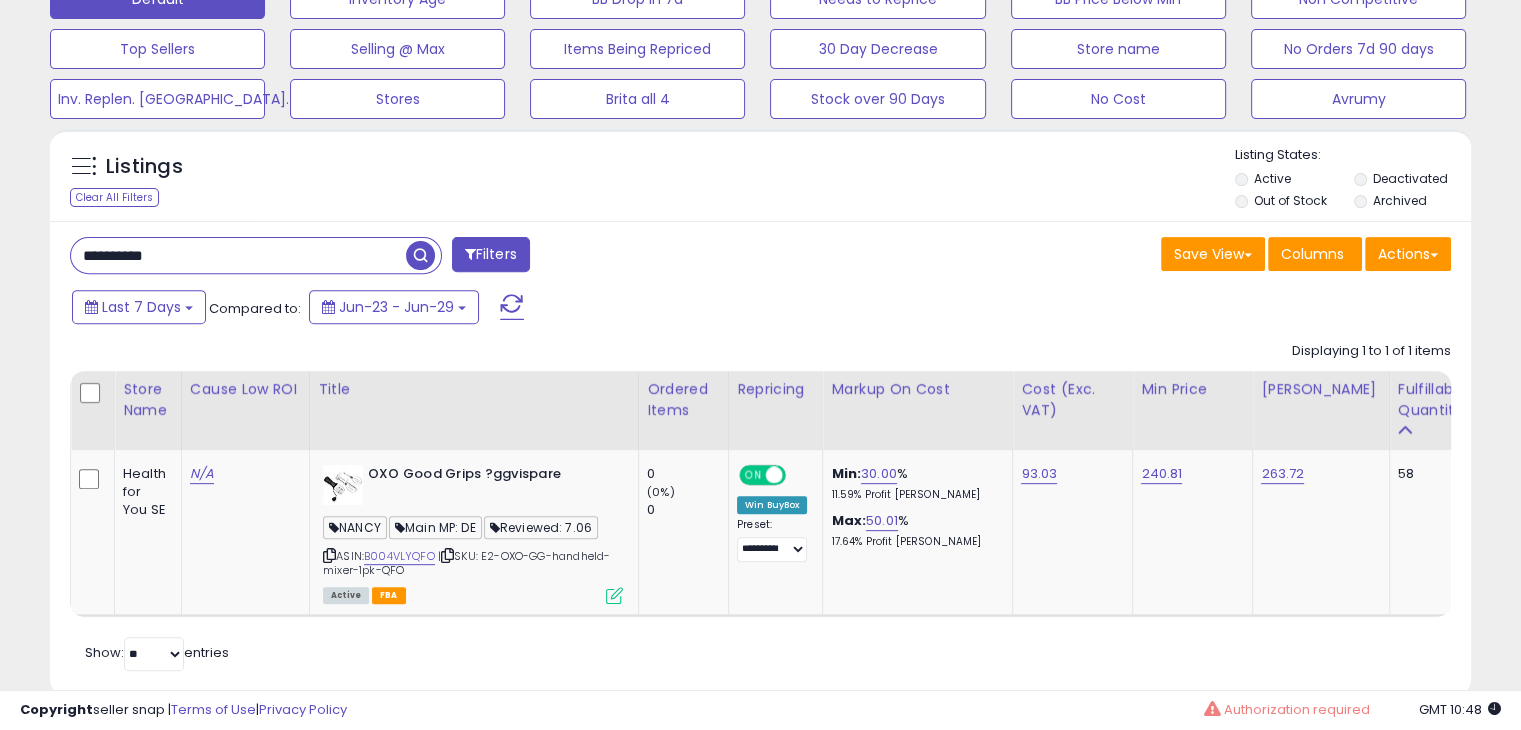 click on "**********" at bounding box center (238, 255) 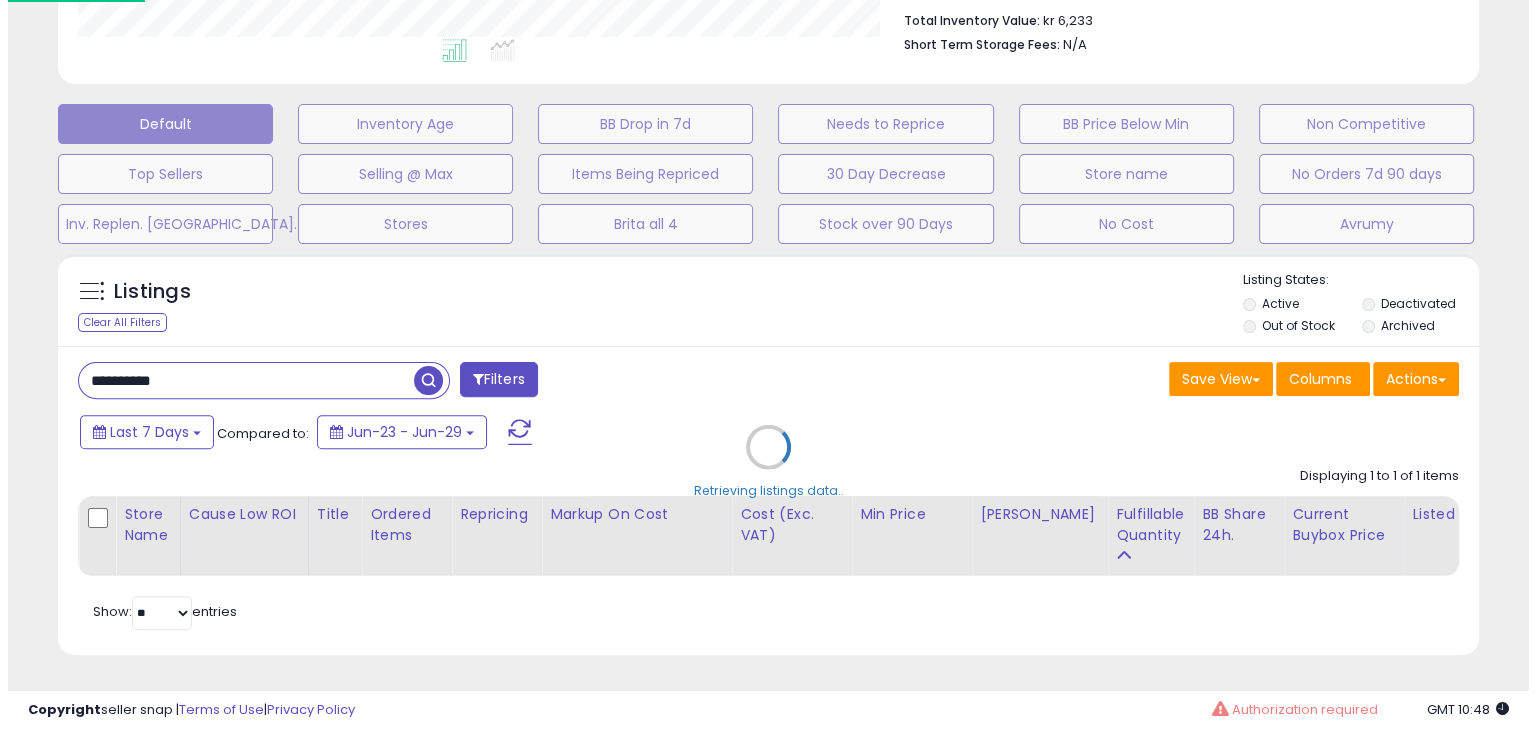 scroll, scrollTop: 589, scrollLeft: 0, axis: vertical 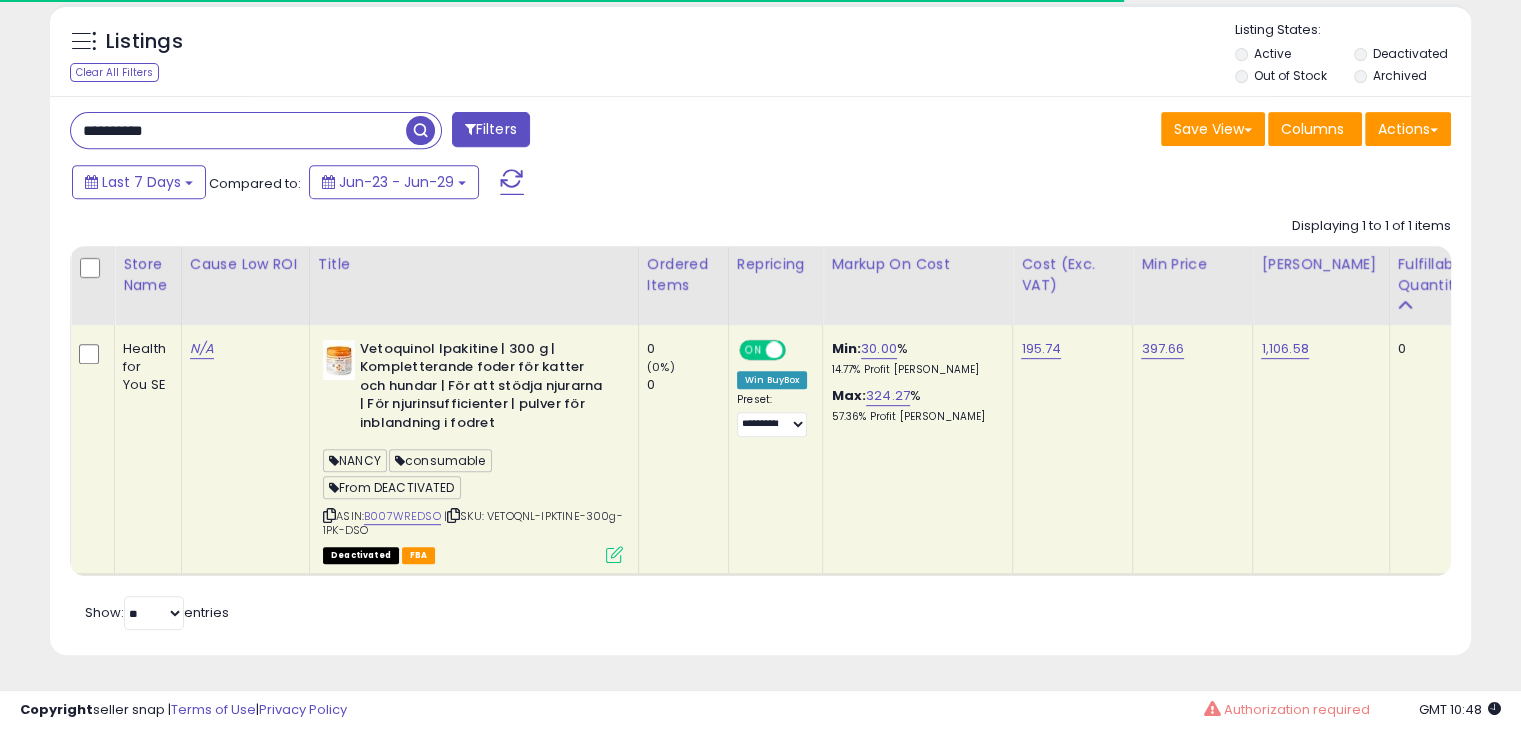 click at bounding box center [614, 554] 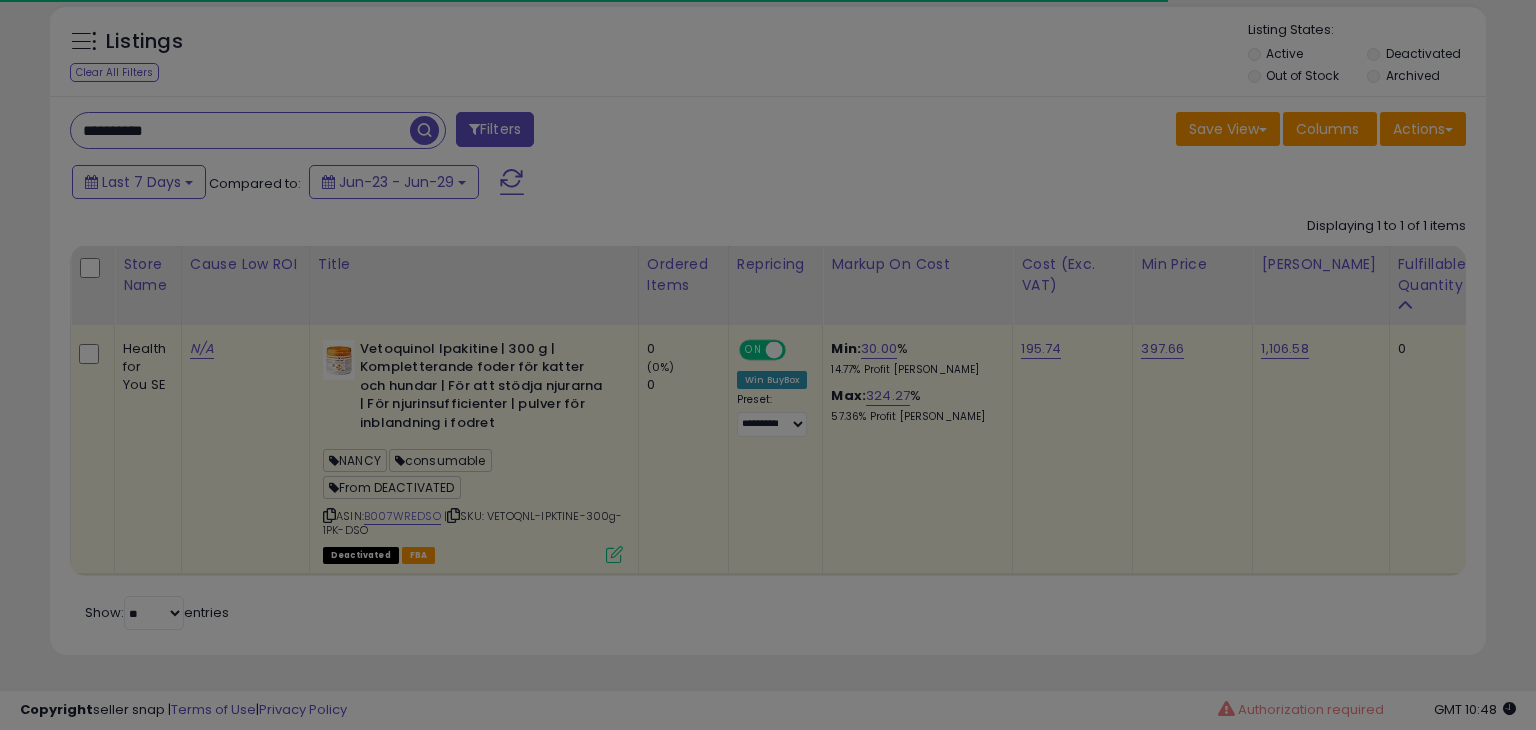 scroll, scrollTop: 999589, scrollLeft: 999168, axis: both 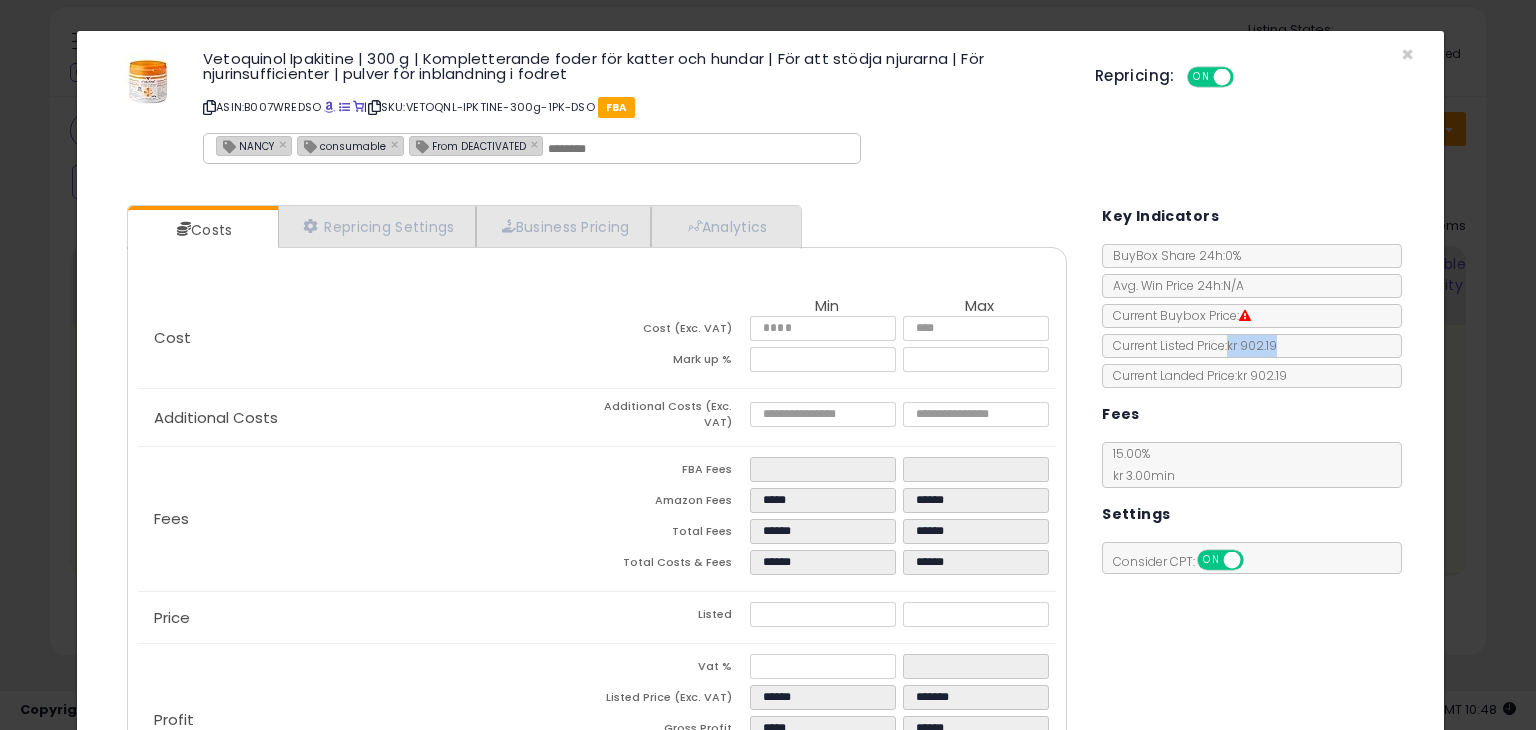 copy on "kr 902.19" 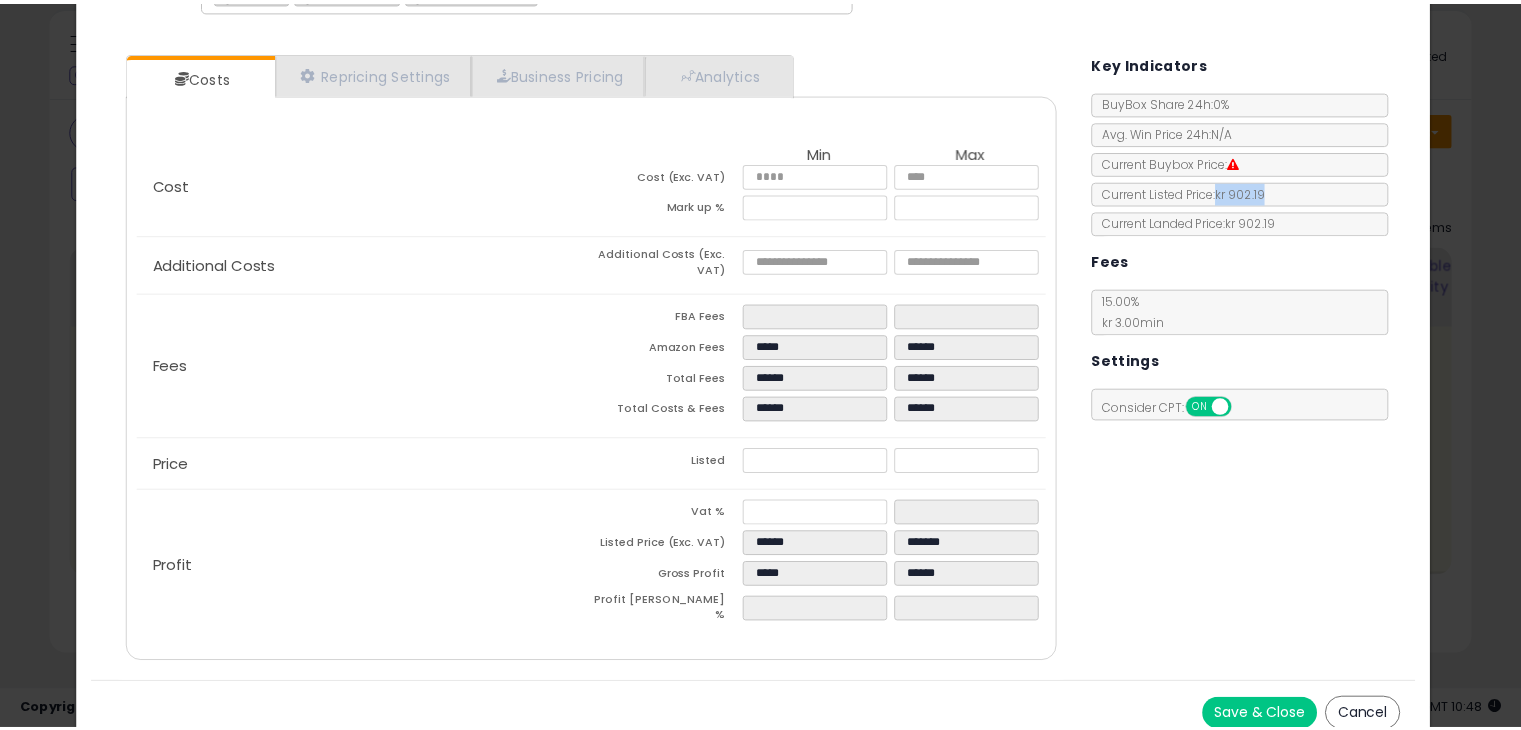 scroll, scrollTop: 162, scrollLeft: 0, axis: vertical 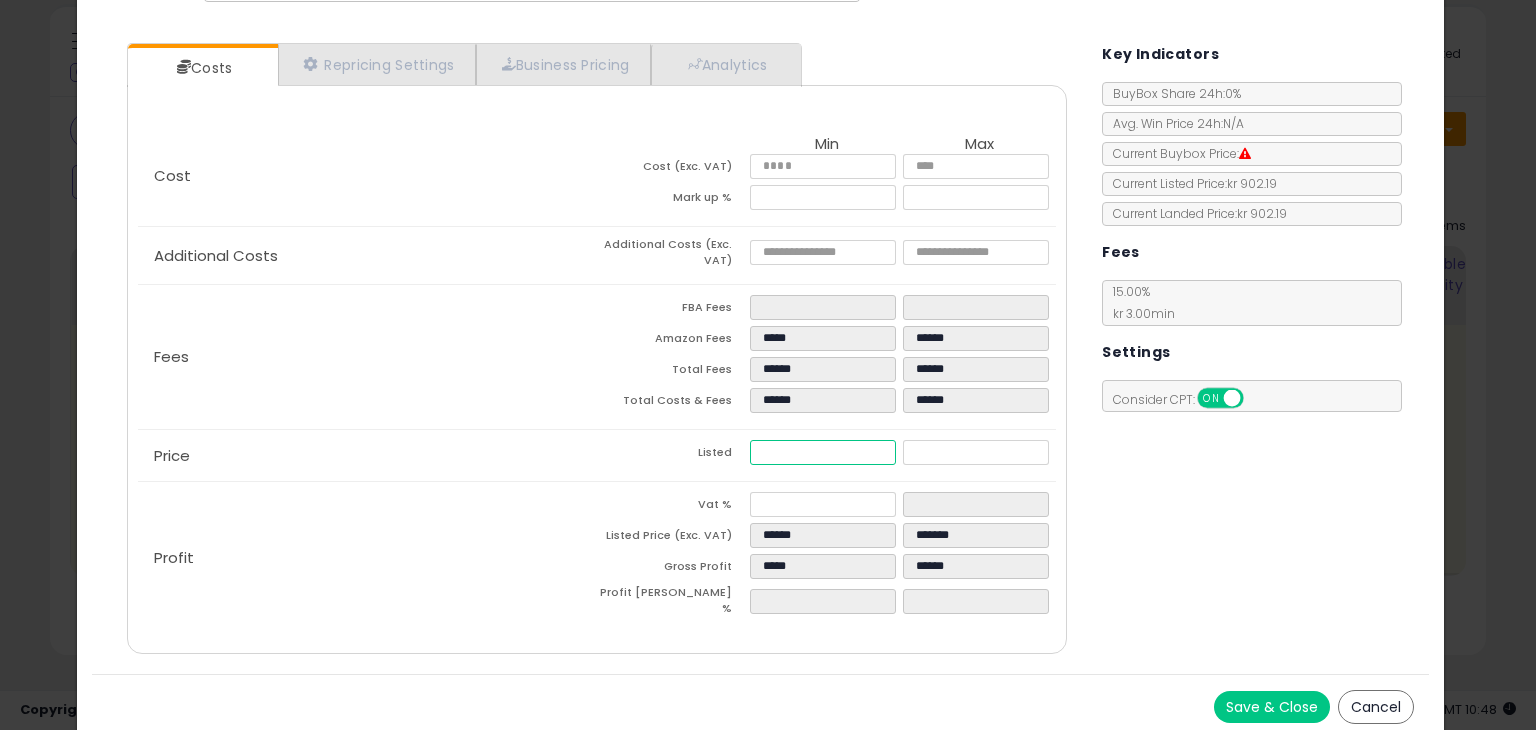 drag, startPoint x: 756, startPoint y: 445, endPoint x: 815, endPoint y: 447, distance: 59.03389 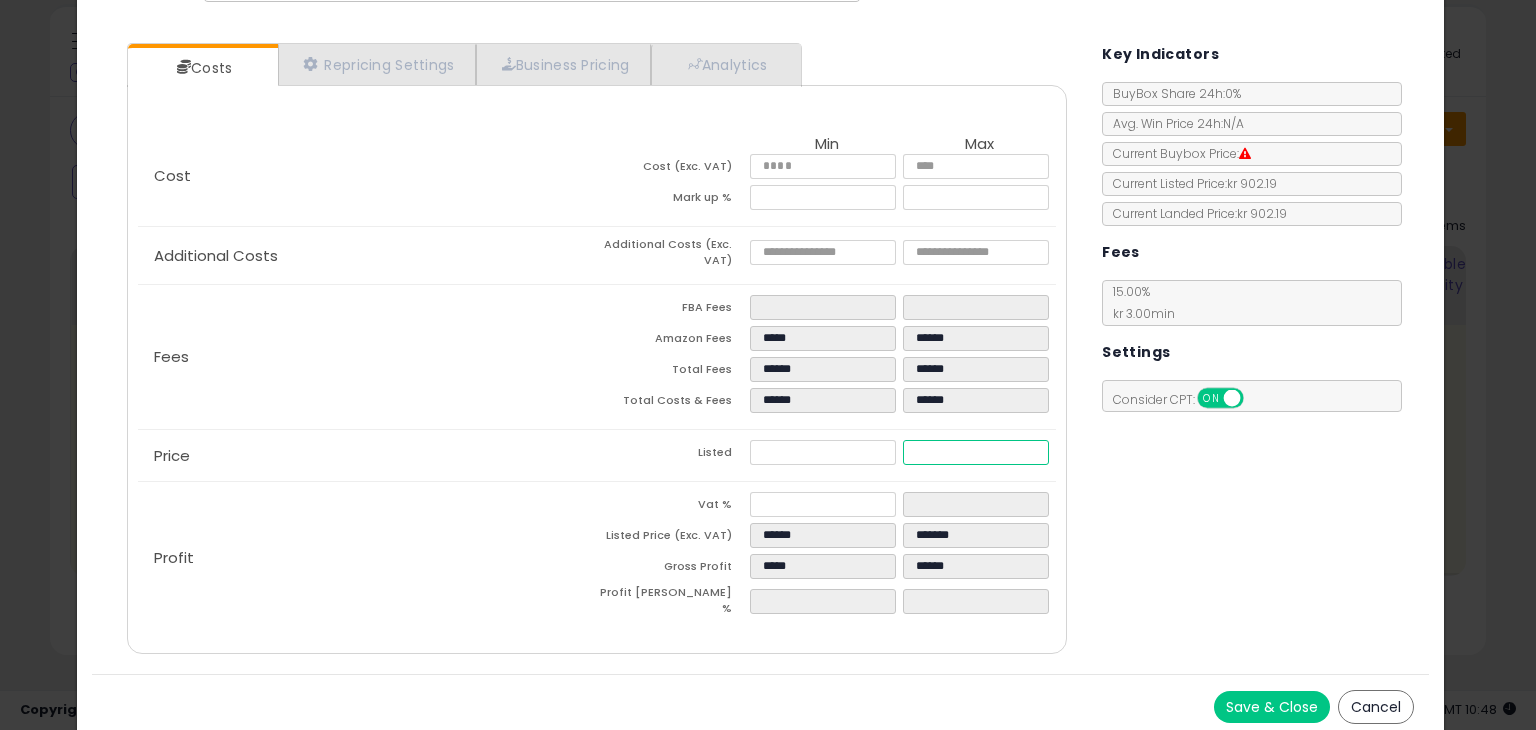 drag, startPoint x: 903, startPoint y: 446, endPoint x: 972, endPoint y: 449, distance: 69.065186 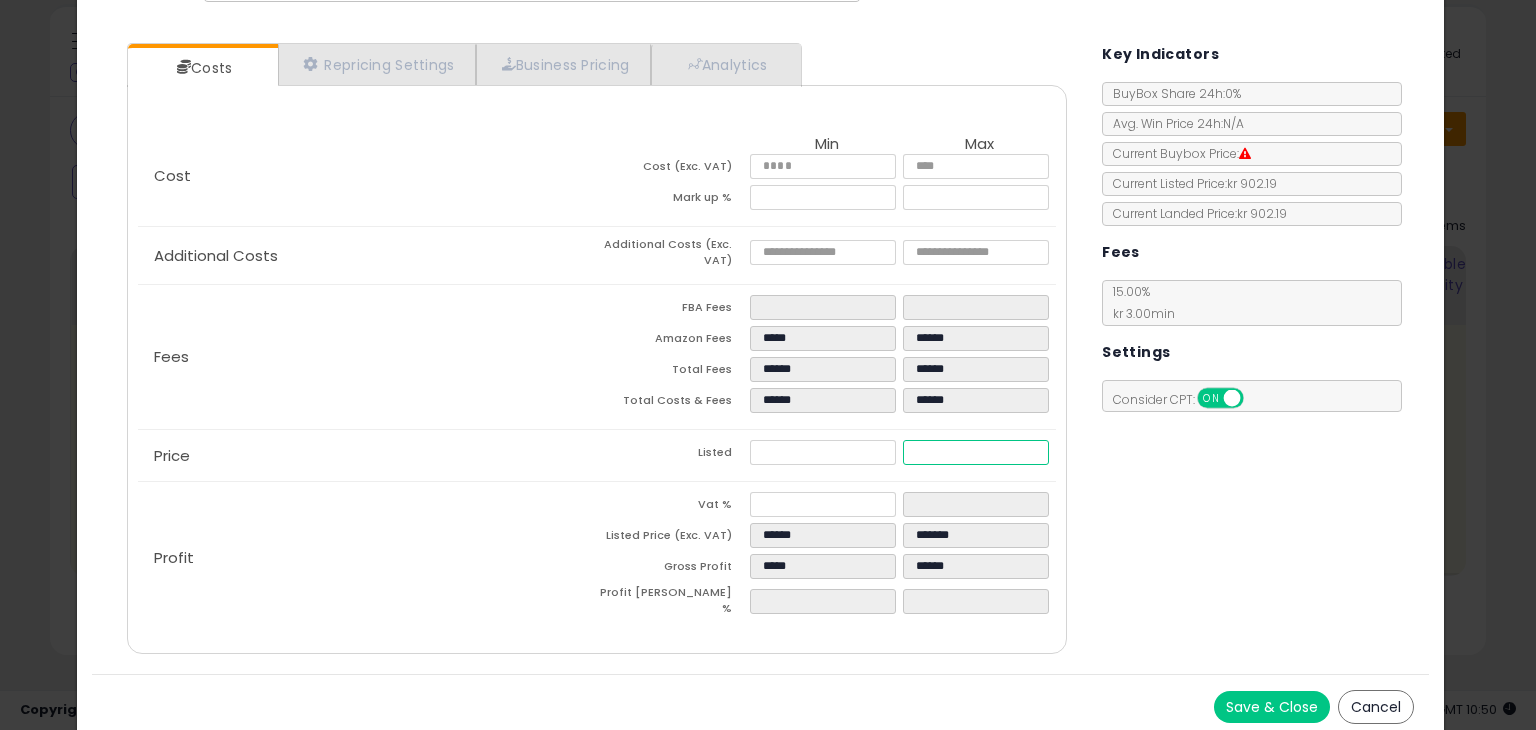 type on "****" 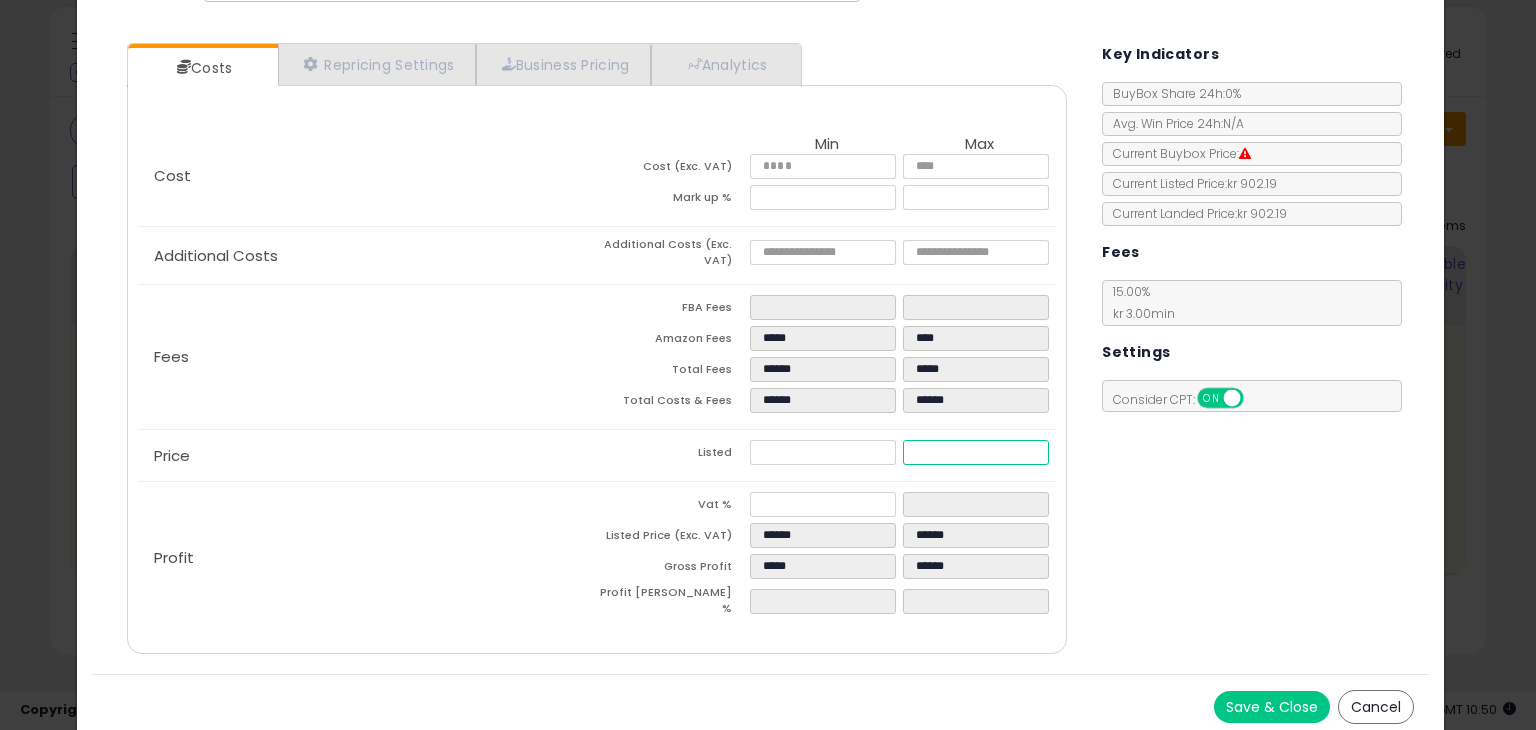 type on "*****" 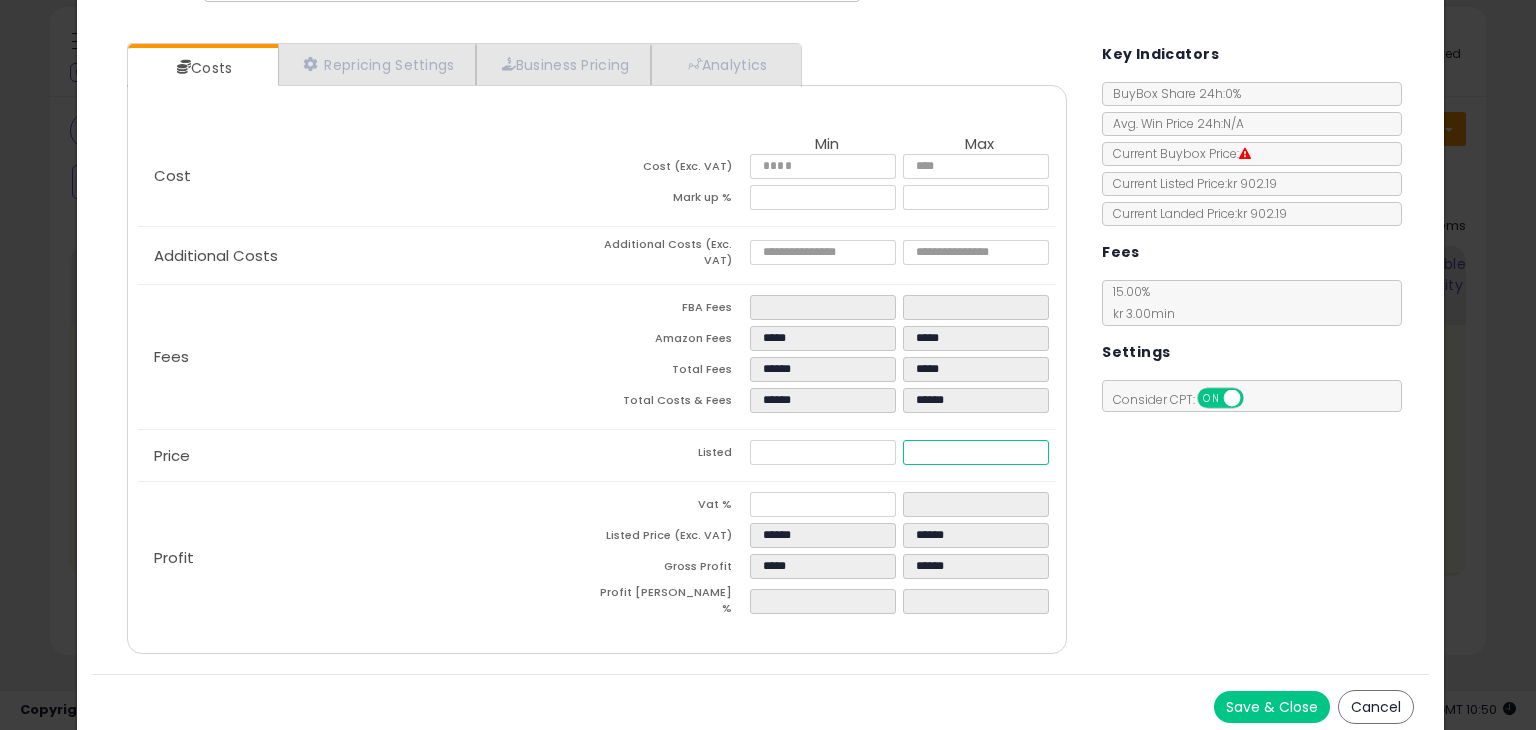 type on "******" 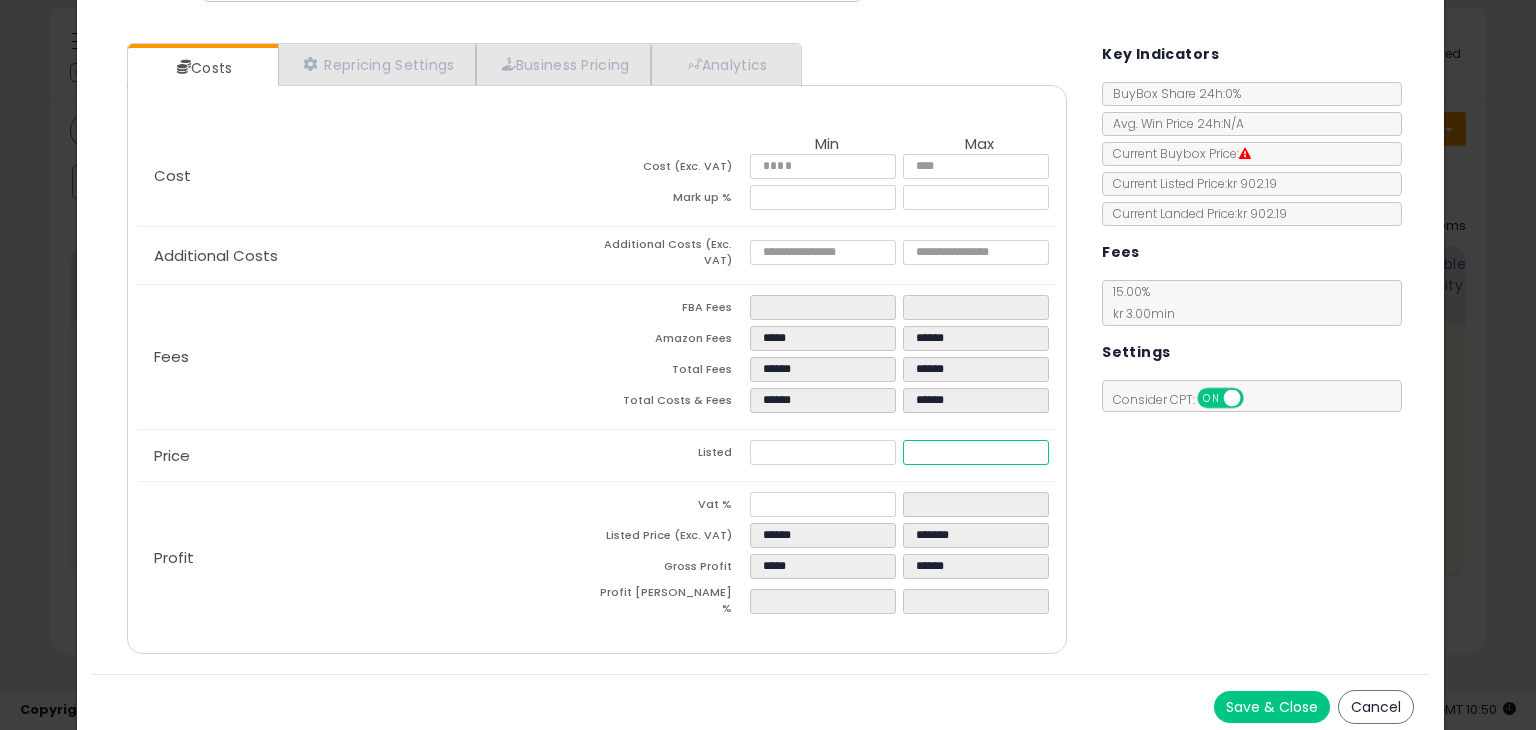 type on "******" 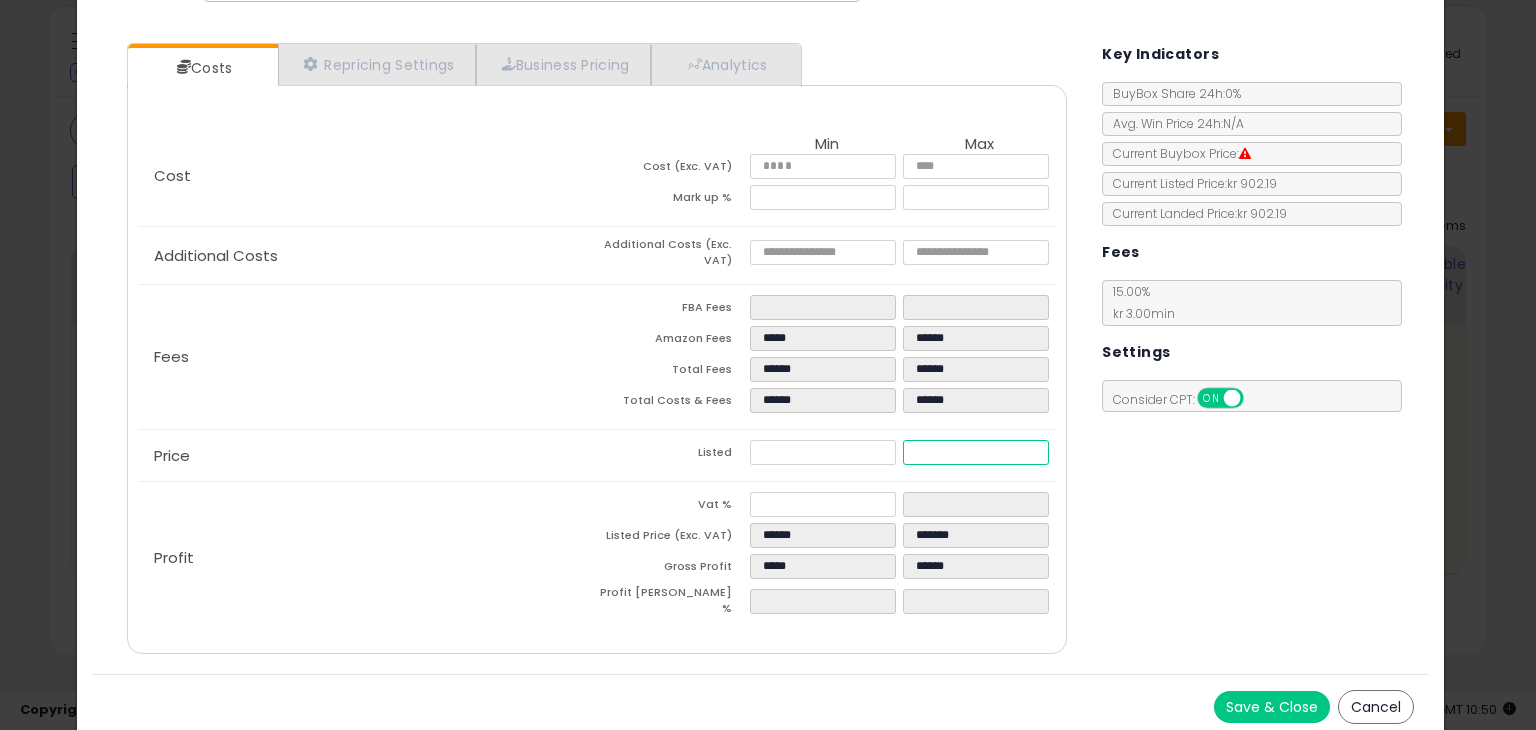 type on "******" 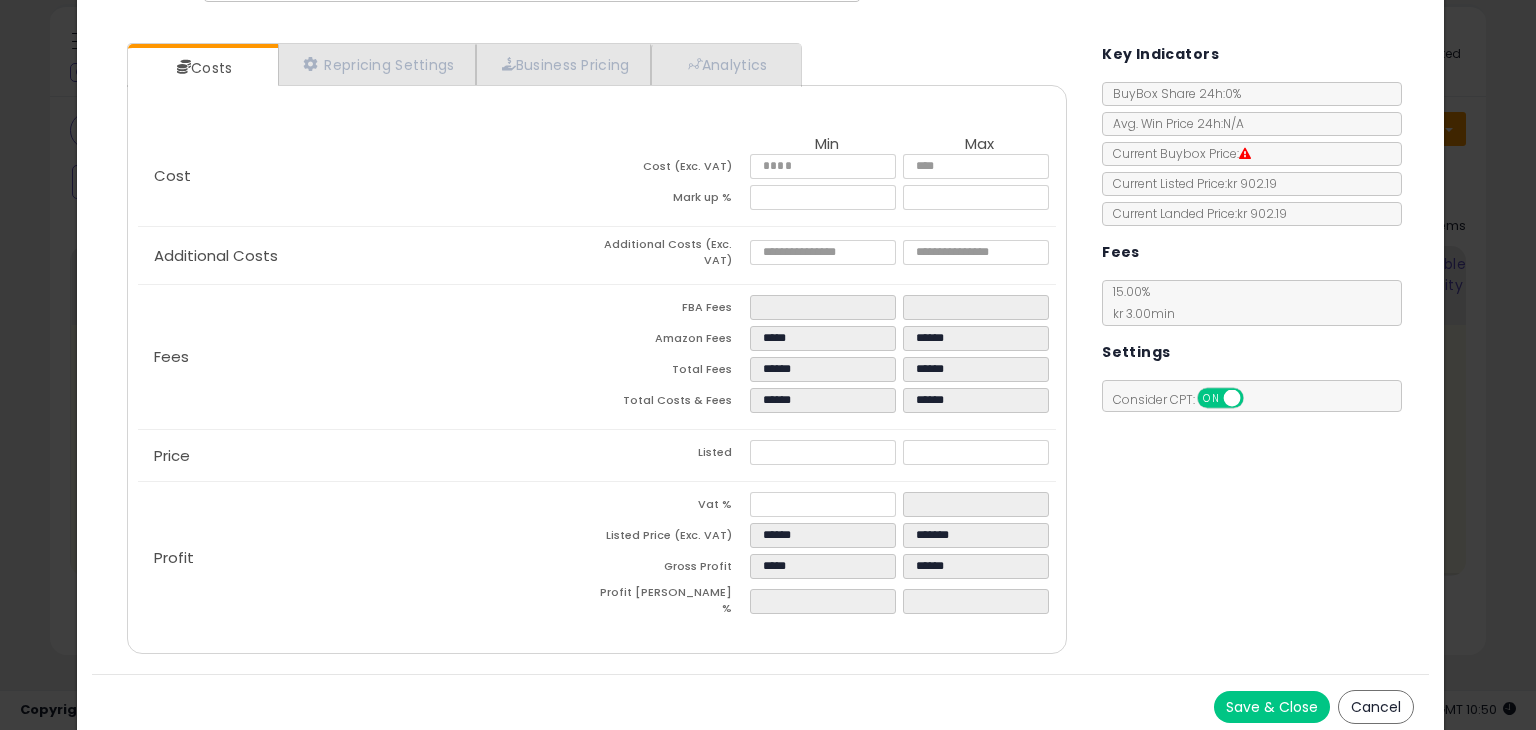 type on "******" 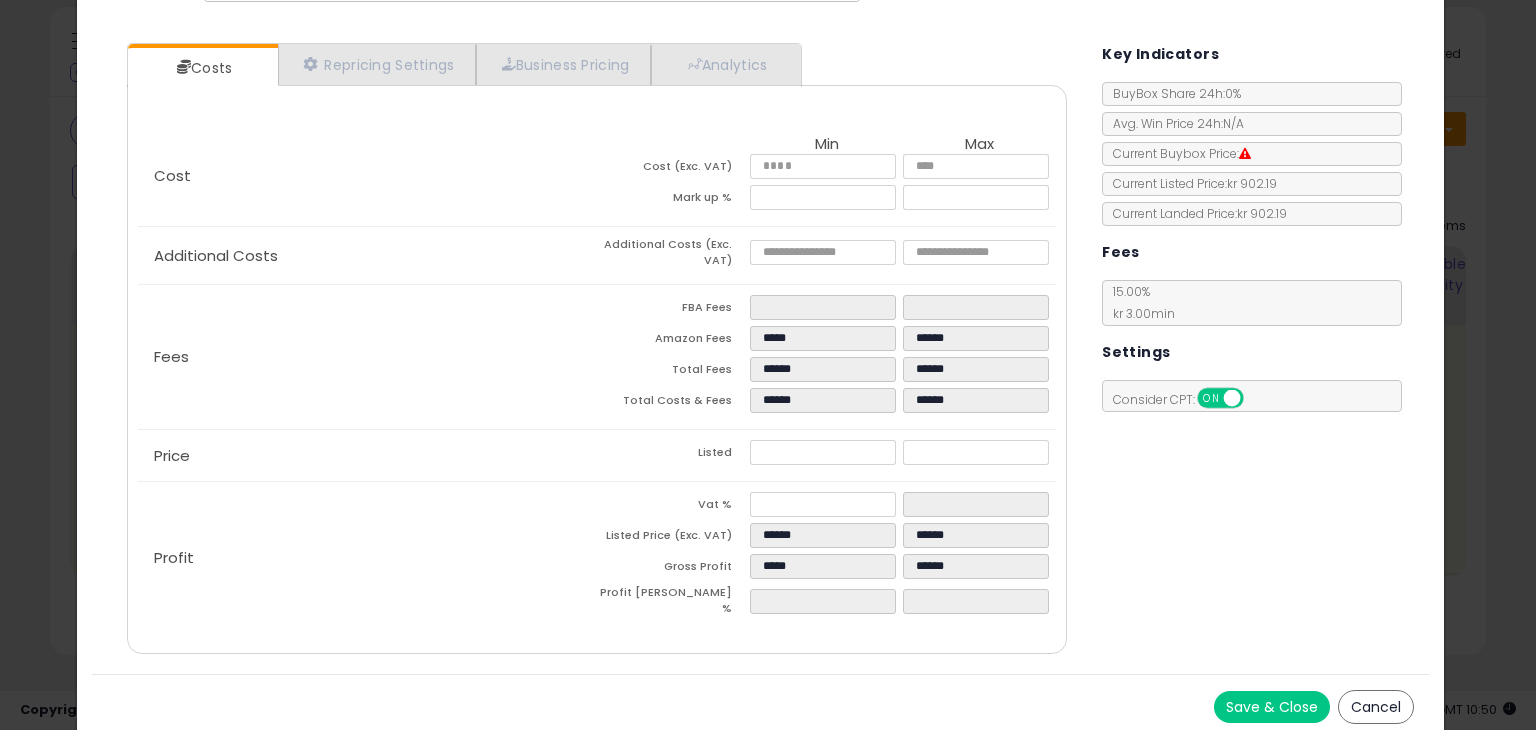 click on "Costs
Repricing Settings
Business Pricing
Analytics
Cost" at bounding box center [760, 351] 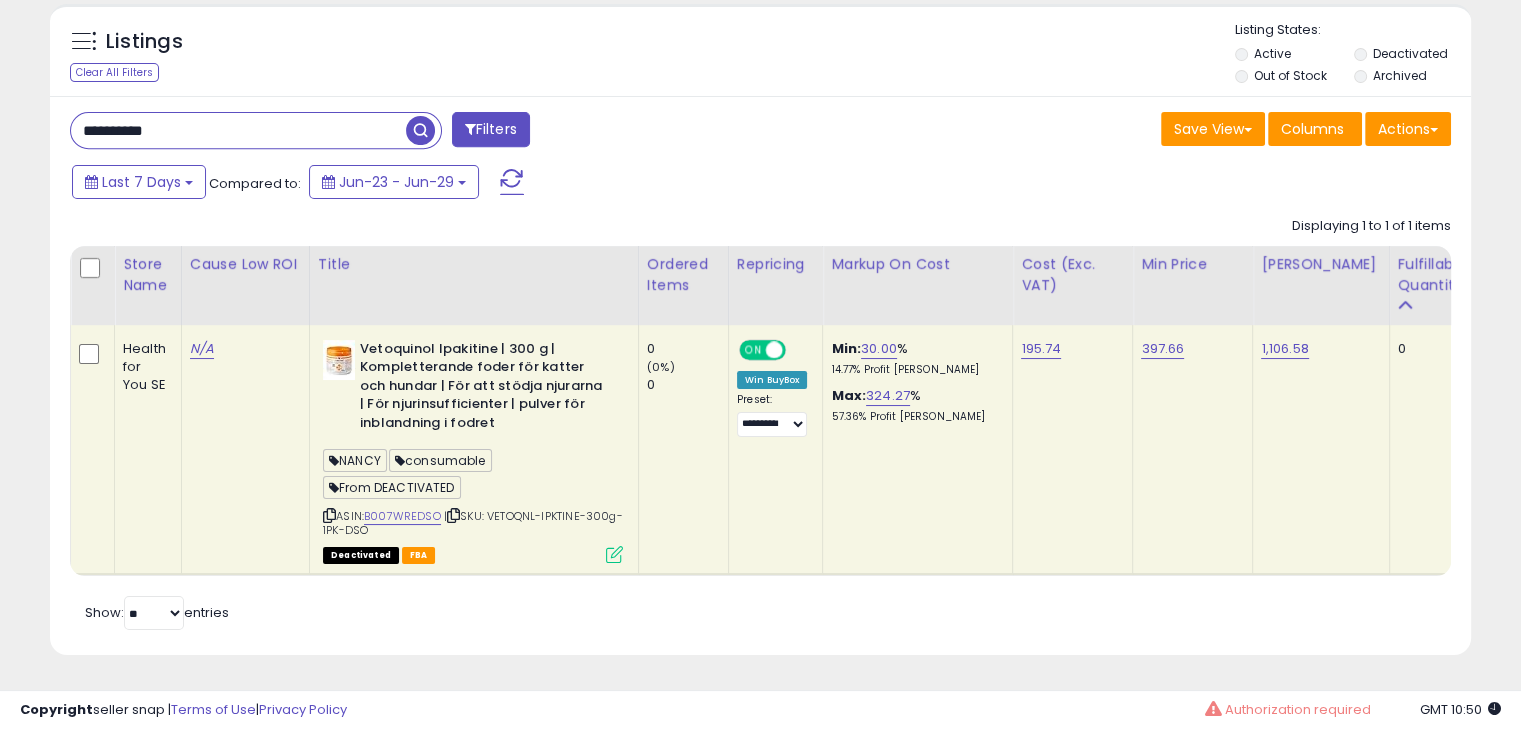scroll, scrollTop: 409, scrollLeft: 822, axis: both 